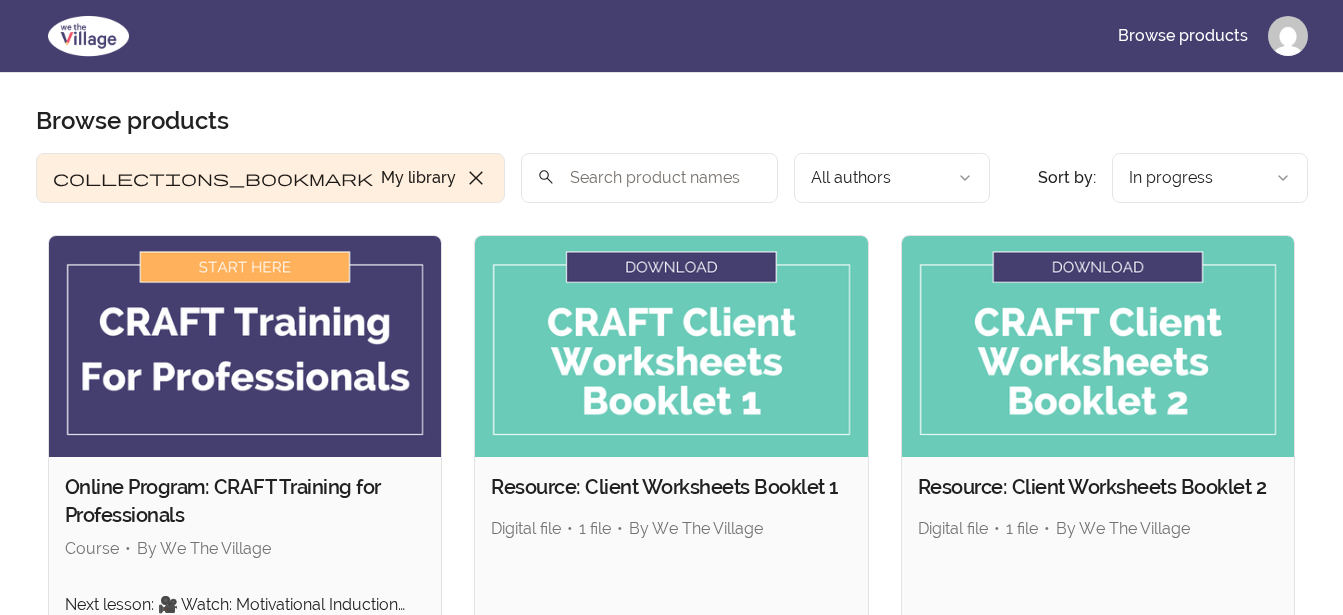 scroll, scrollTop: 0, scrollLeft: 0, axis: both 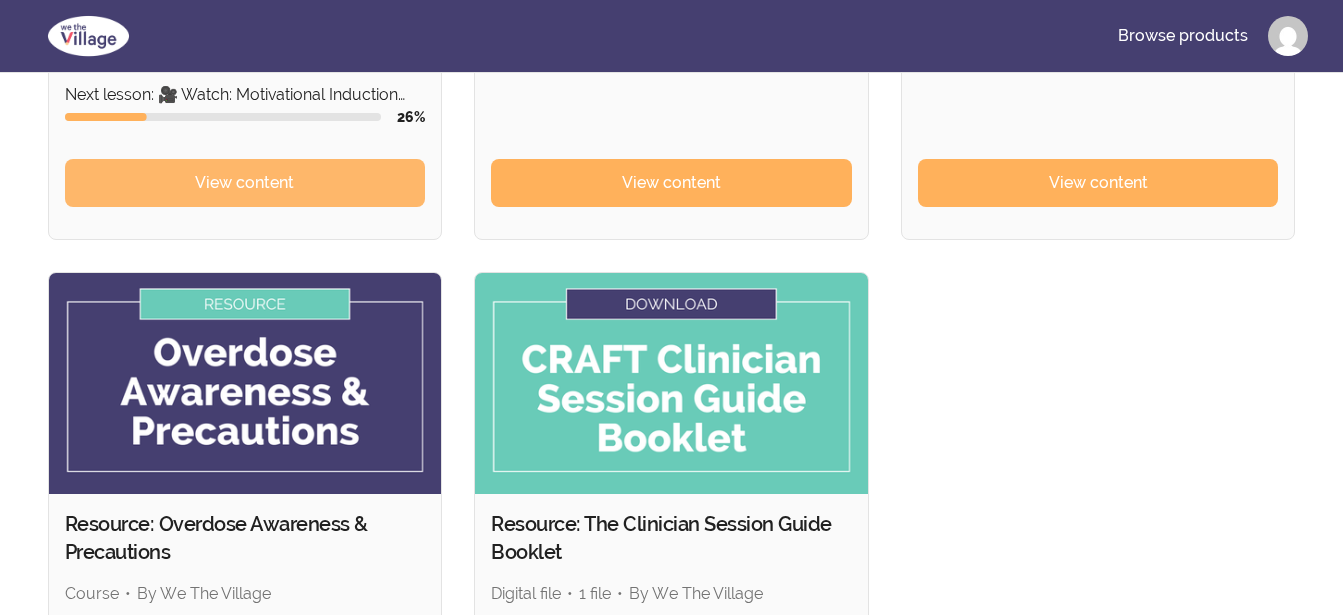click on "View content" at bounding box center (244, 183) 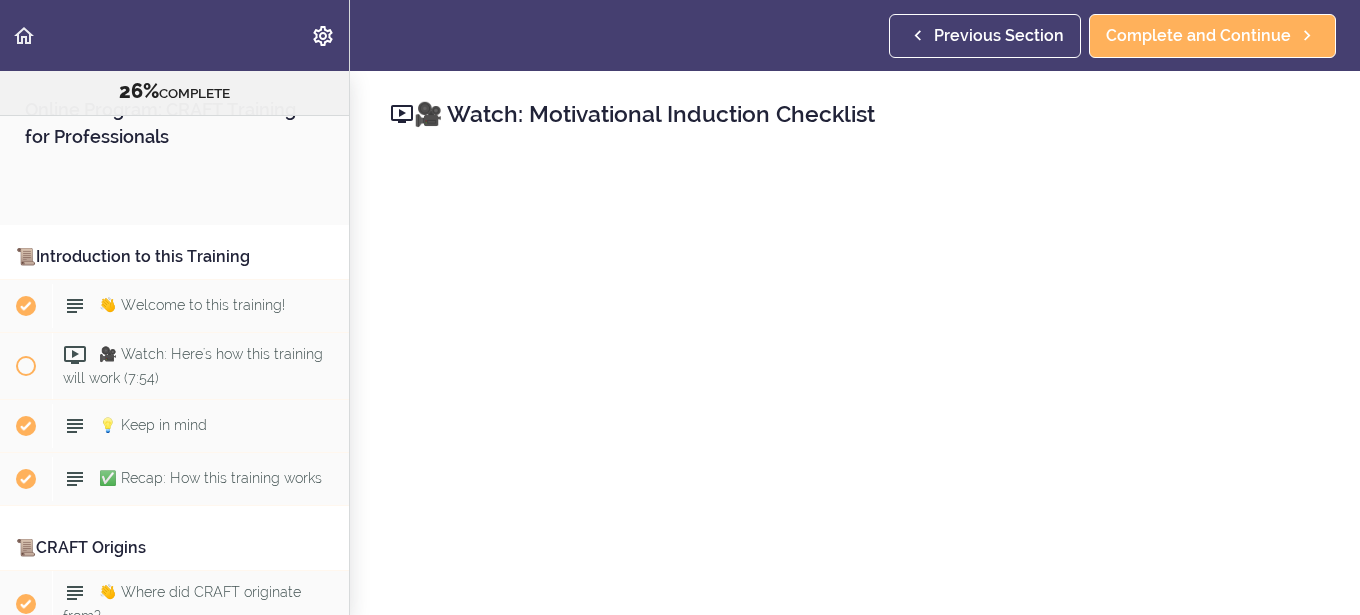 scroll, scrollTop: 0, scrollLeft: 0, axis: both 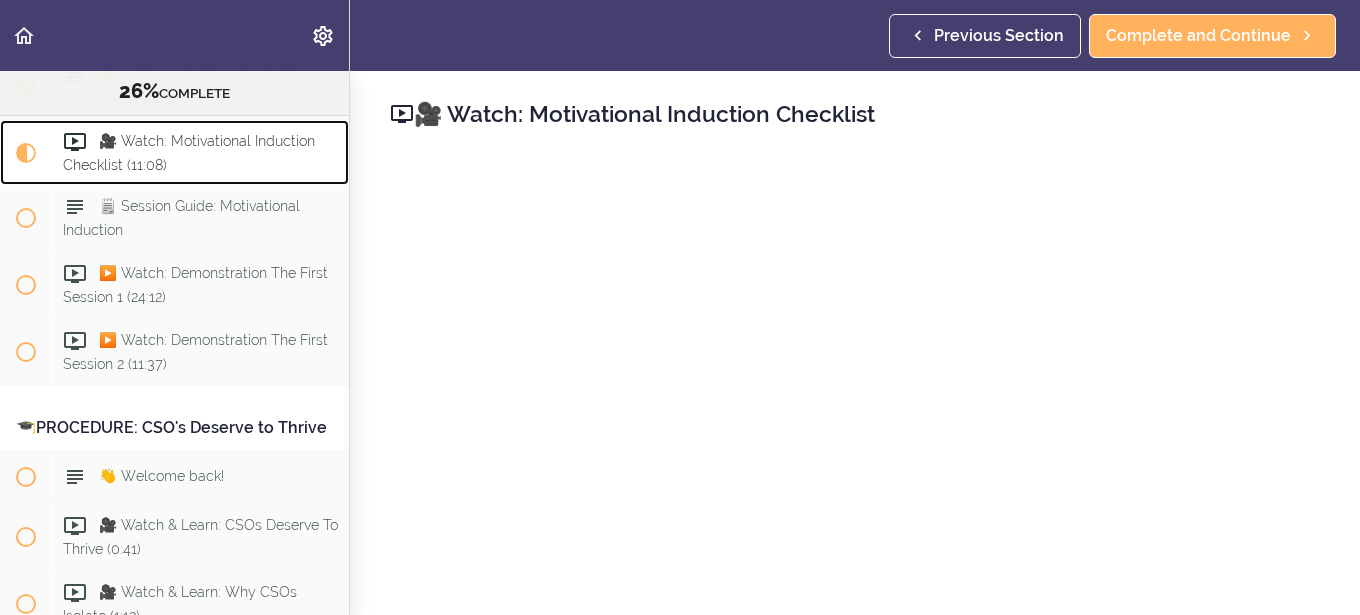 click on "🎥 Watch: Motivational Induction Checklist
(11:08)" at bounding box center (200, 153) 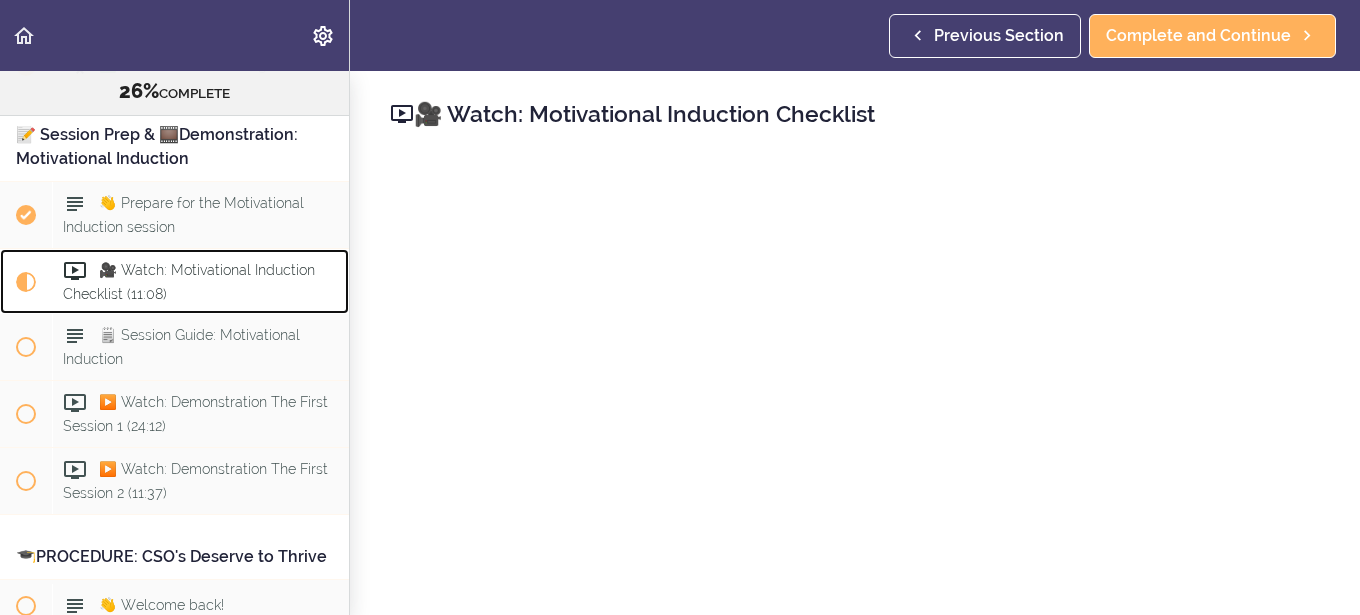 scroll, scrollTop: 3906, scrollLeft: 0, axis: vertical 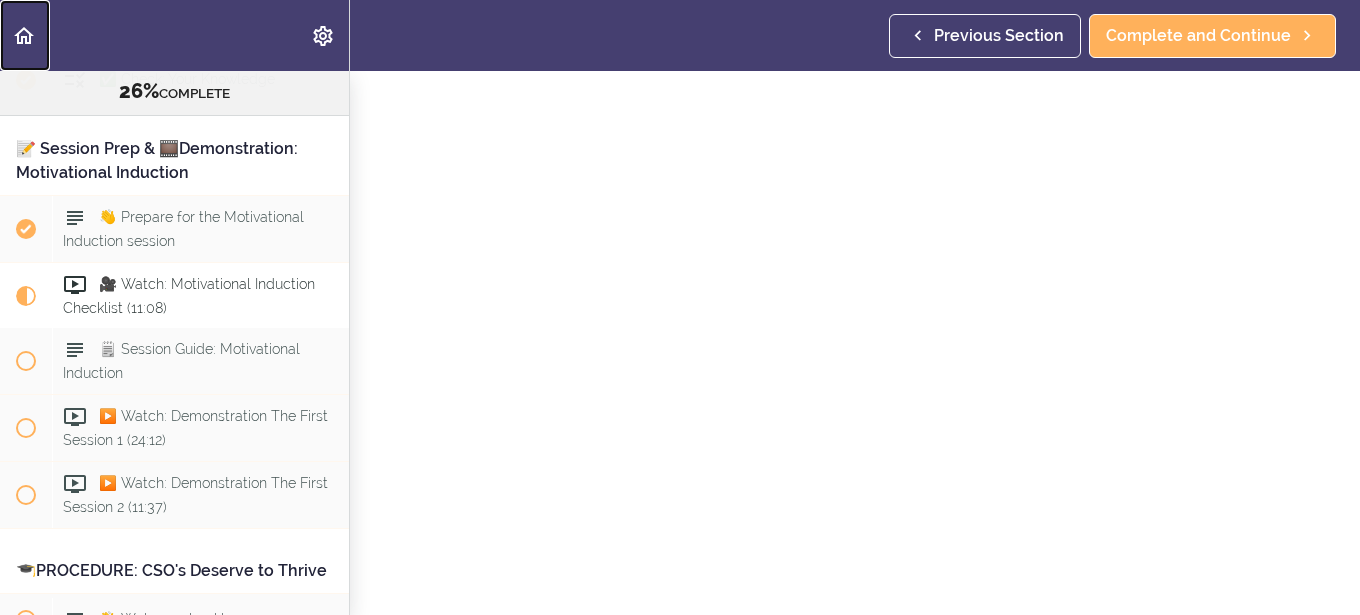 click 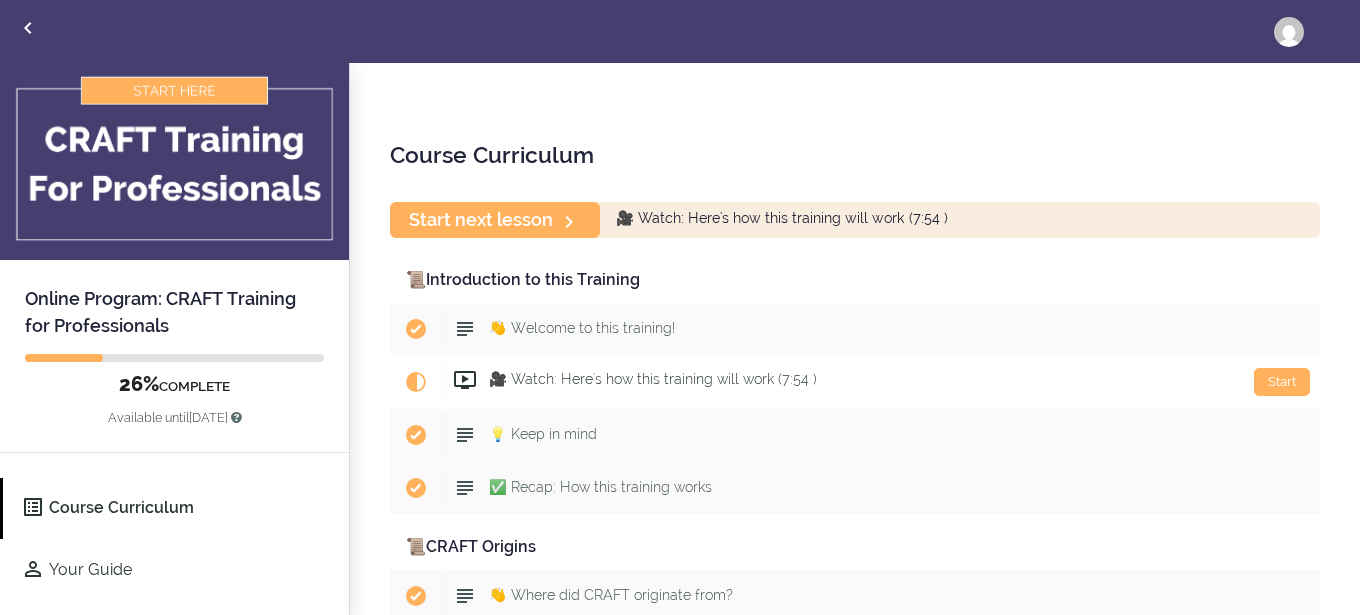scroll, scrollTop: 0, scrollLeft: 0, axis: both 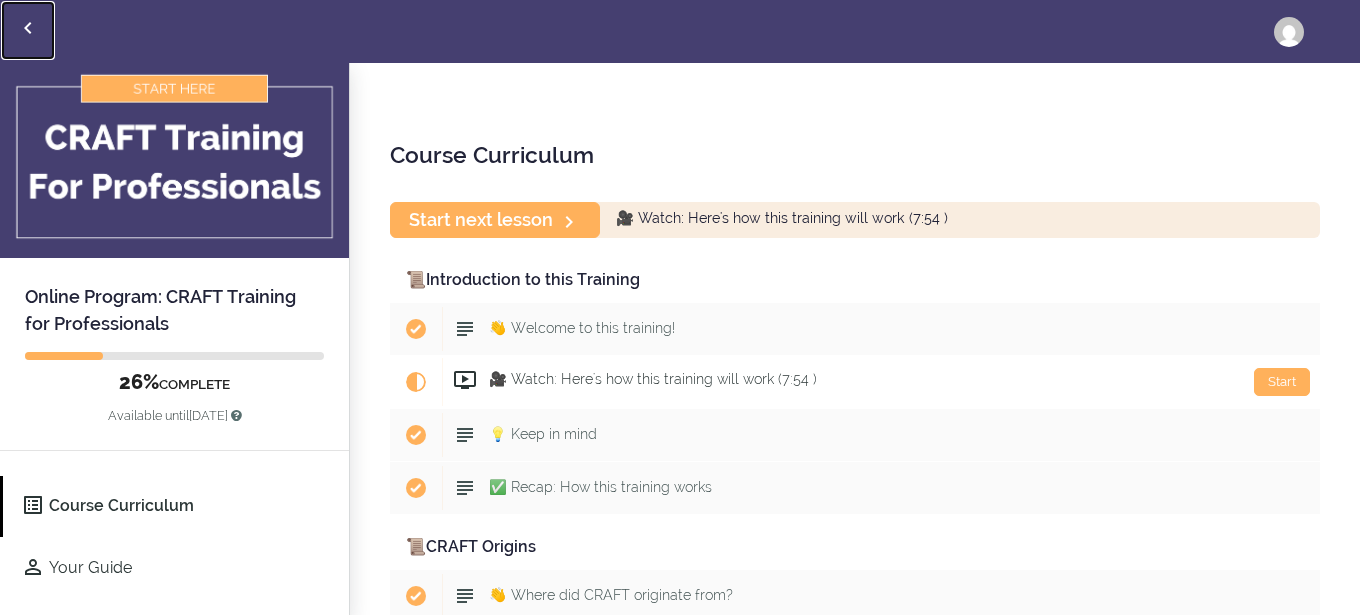 click 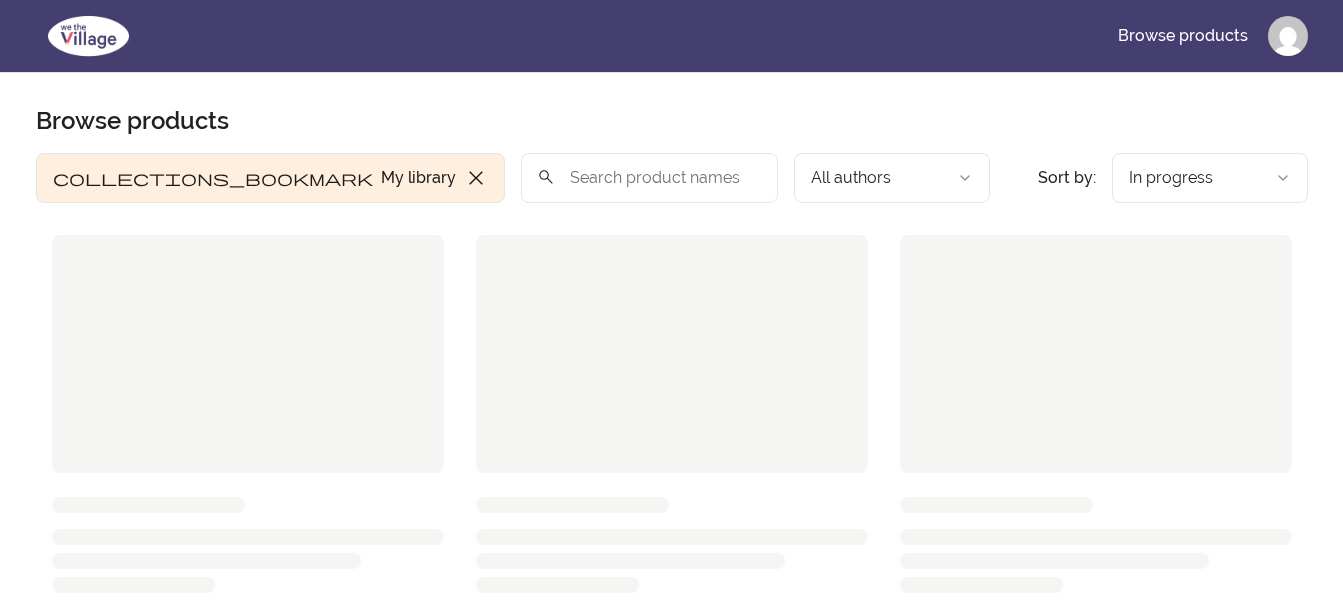 scroll, scrollTop: 0, scrollLeft: 0, axis: both 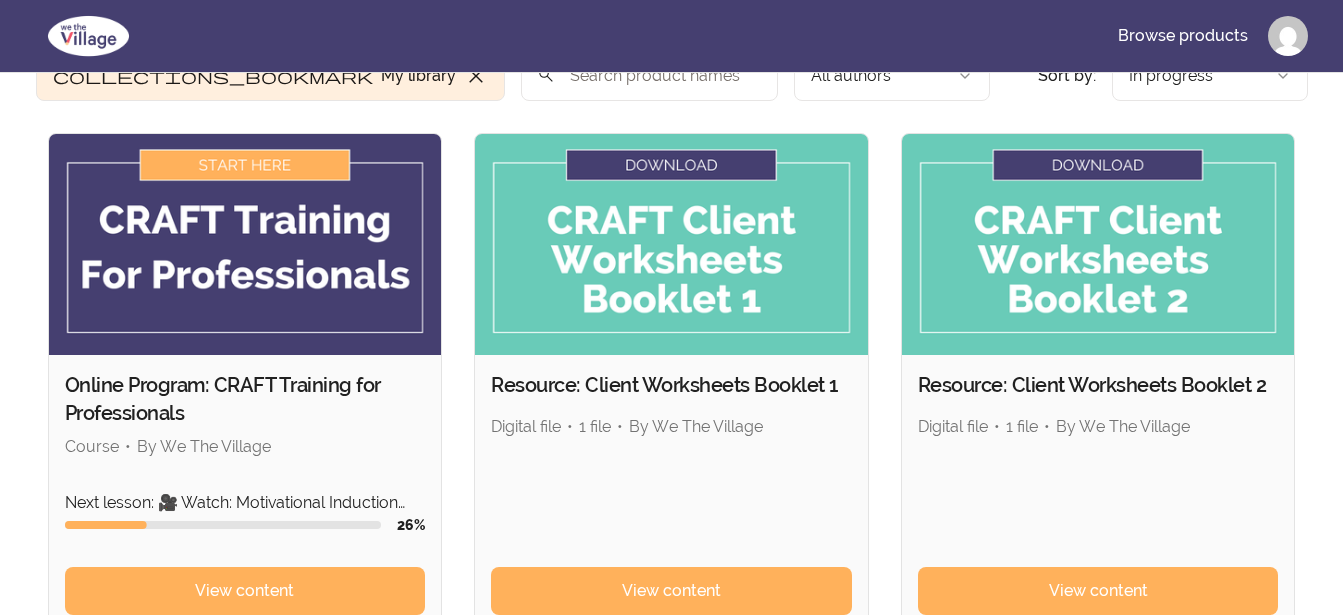 click at bounding box center (671, 244) 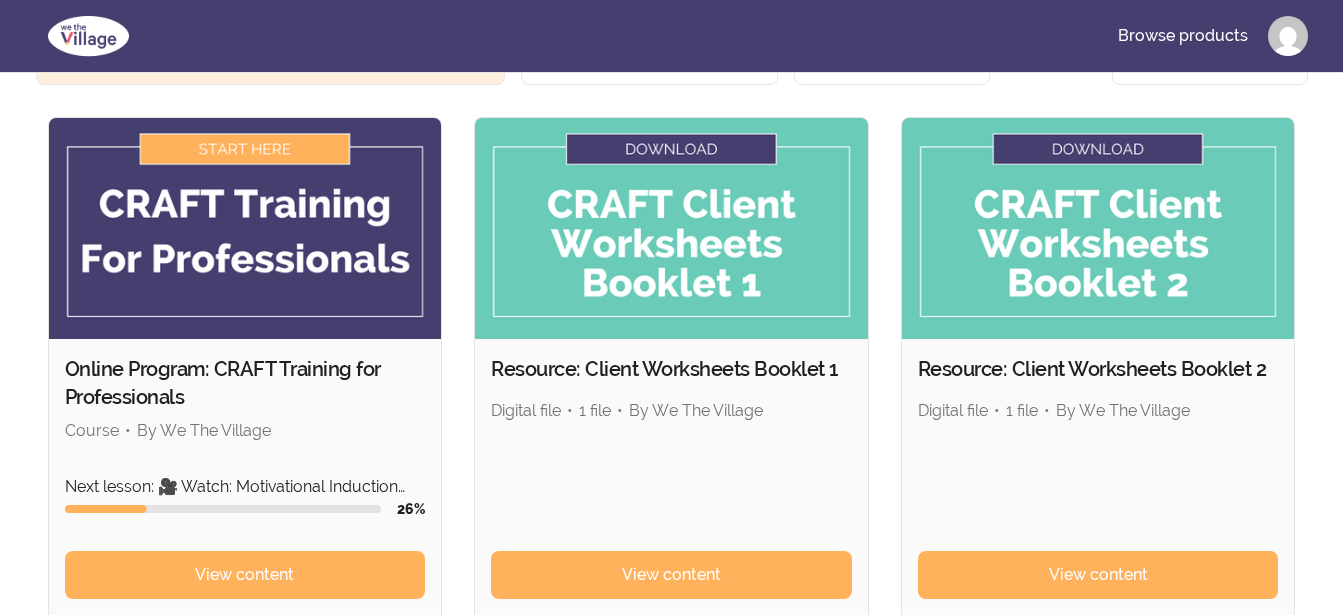 scroll, scrollTop: 102, scrollLeft: 0, axis: vertical 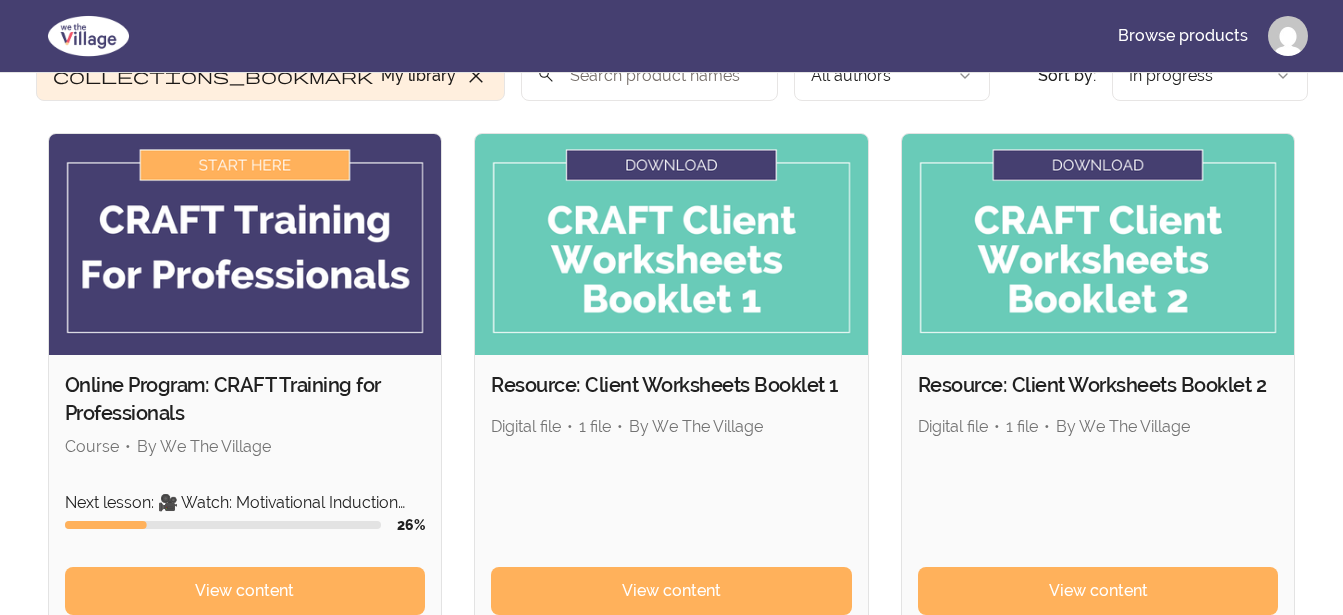 click at bounding box center (671, 244) 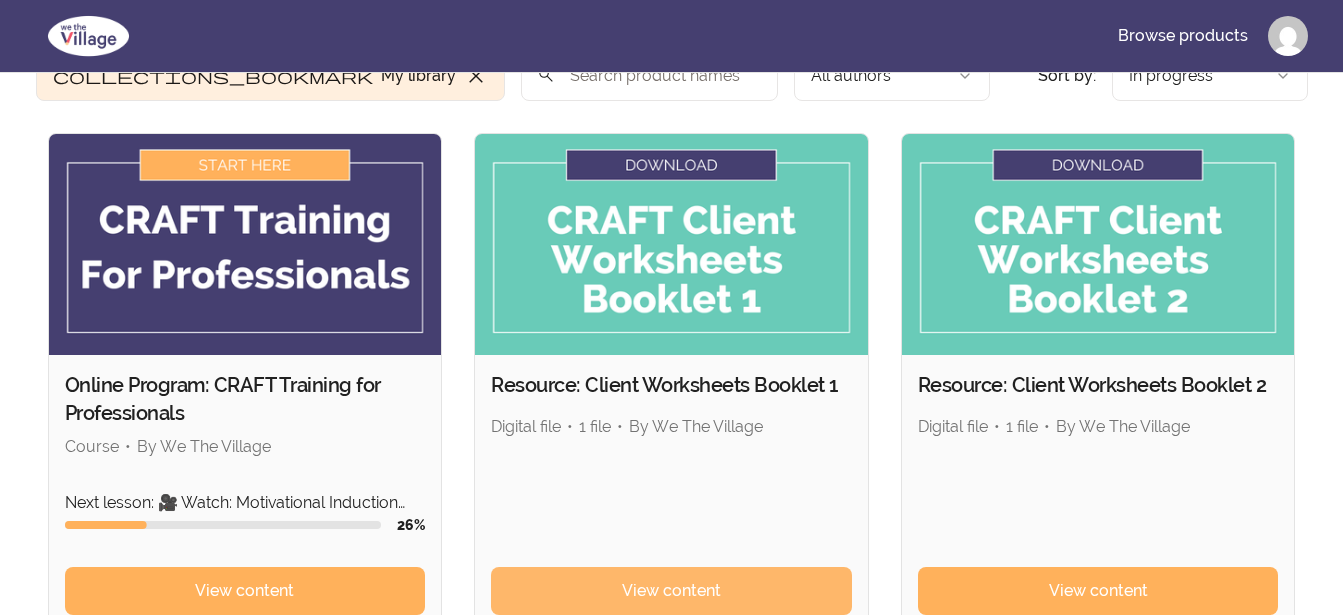click on "View content" at bounding box center [671, 591] 